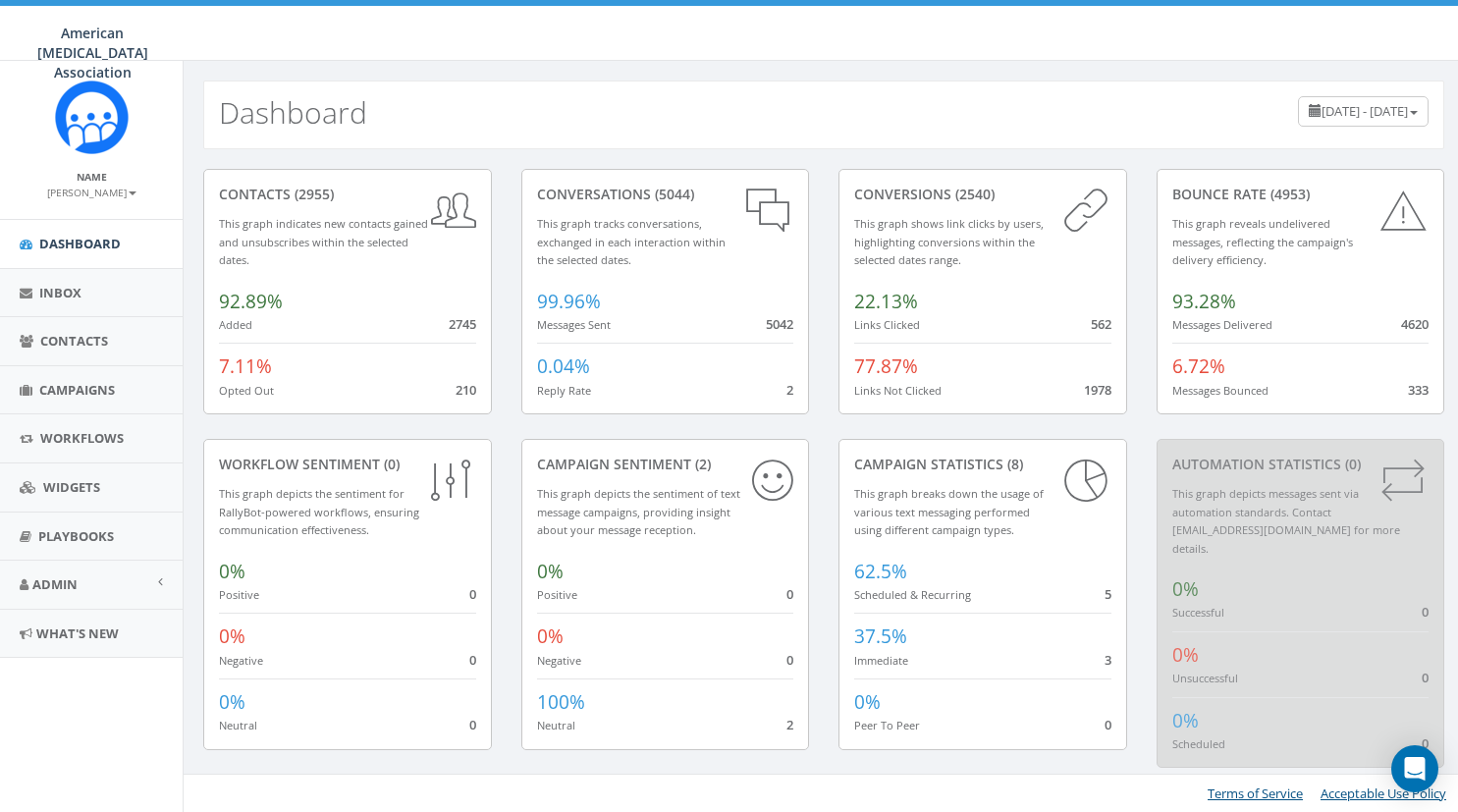 scroll, scrollTop: 0, scrollLeft: 0, axis: both 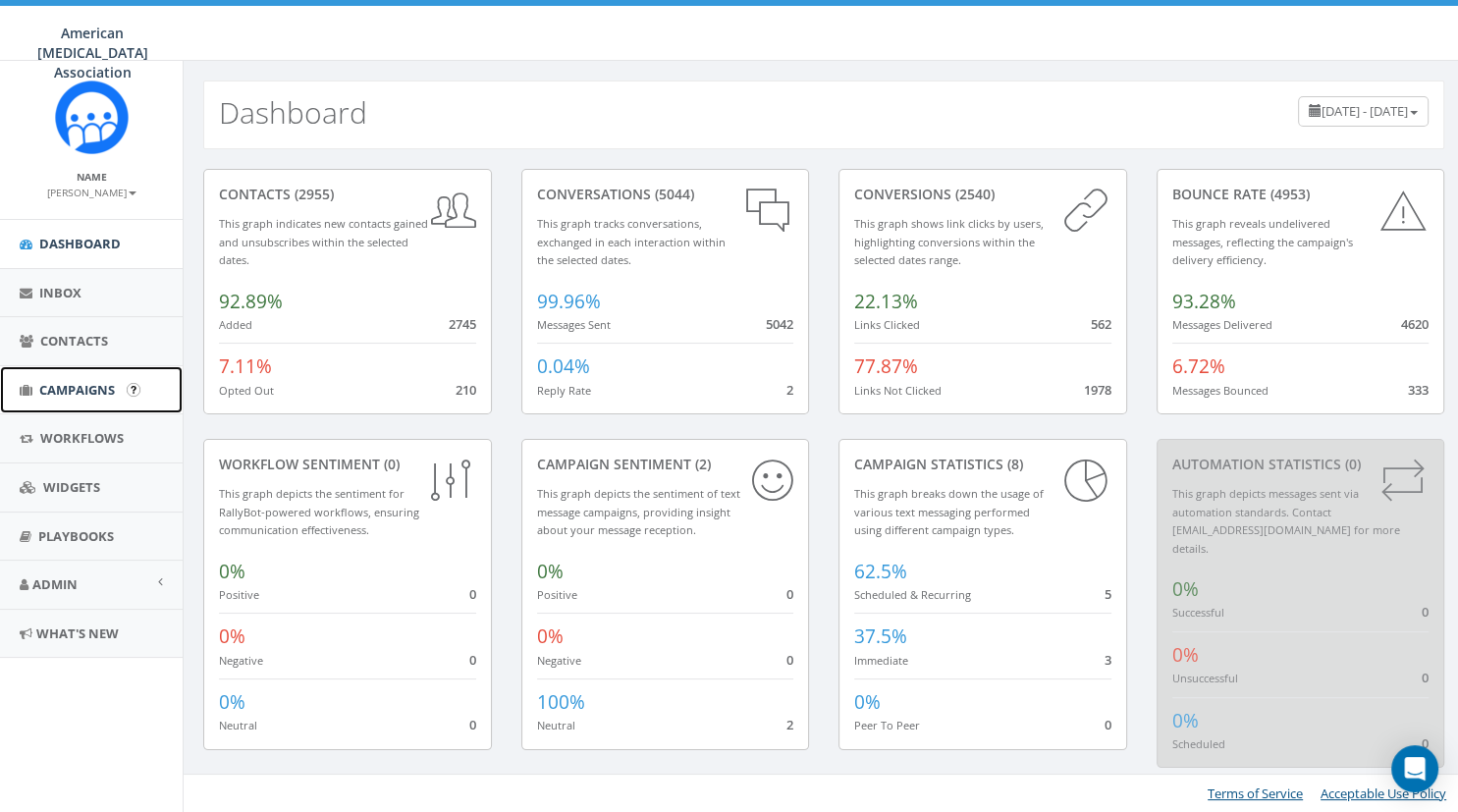click on "Campaigns" at bounding box center [77, 390] 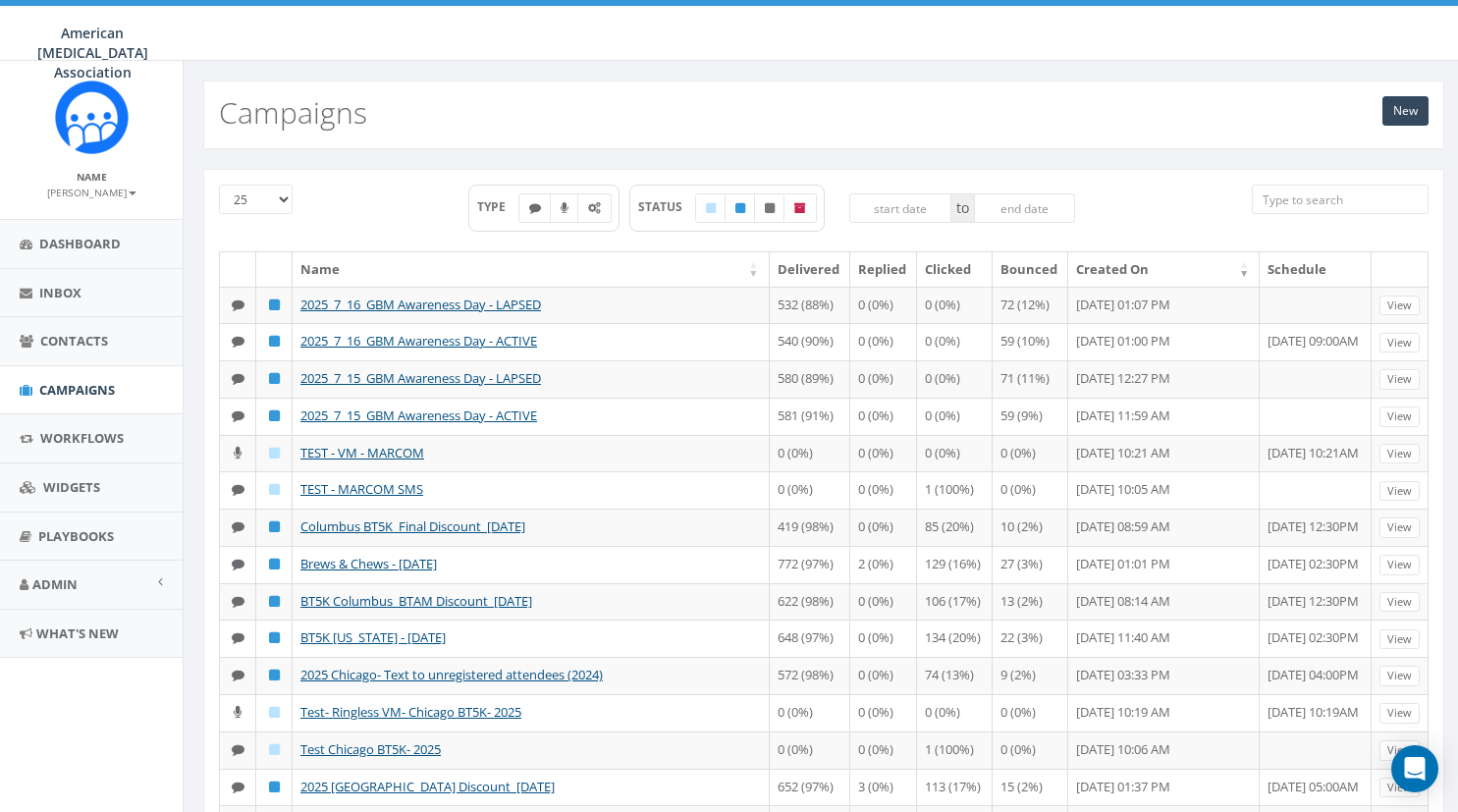 scroll, scrollTop: 0, scrollLeft: 0, axis: both 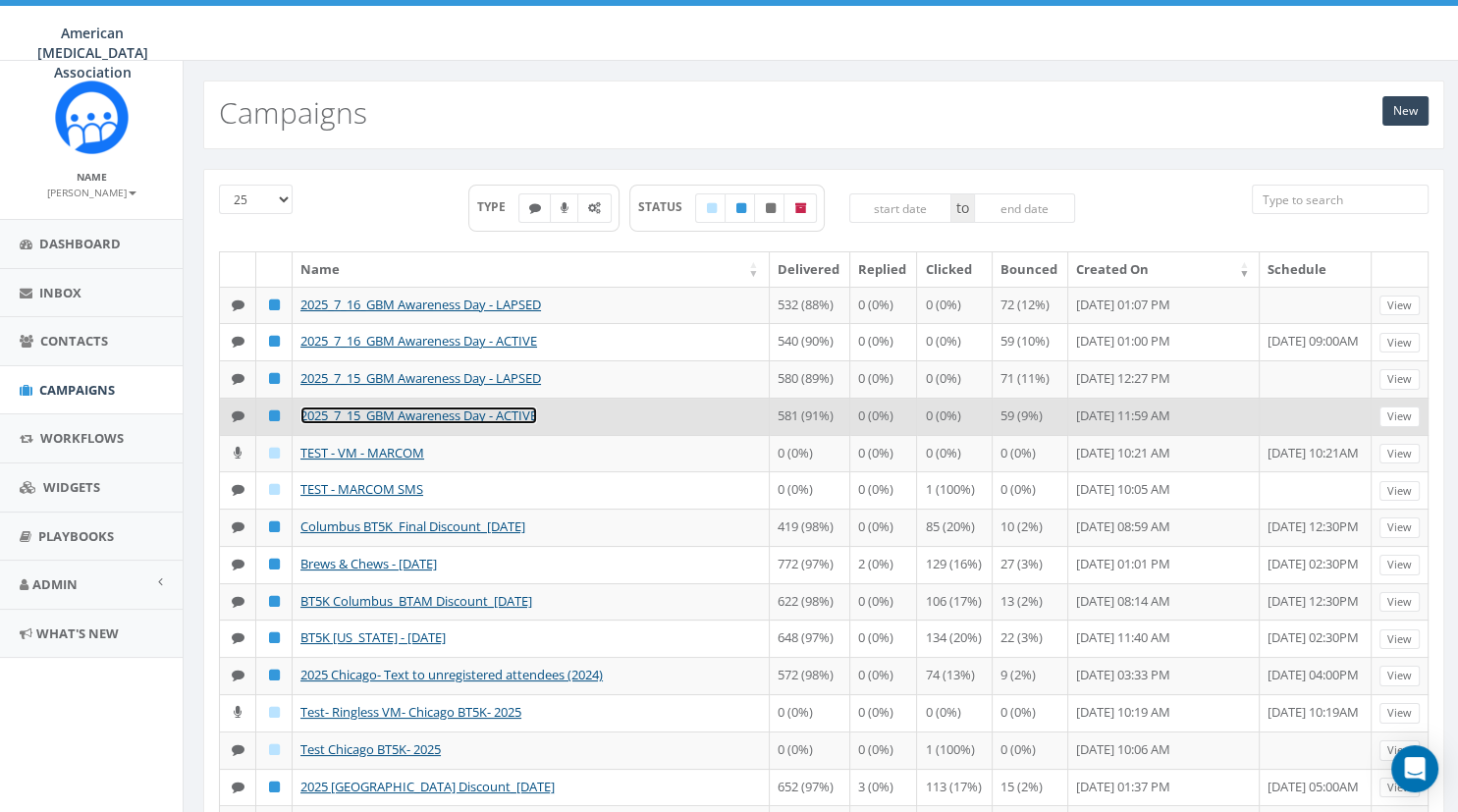 click on "2025_7_15_GBM Awareness Day - ACTIVE" at bounding box center [418, 415] 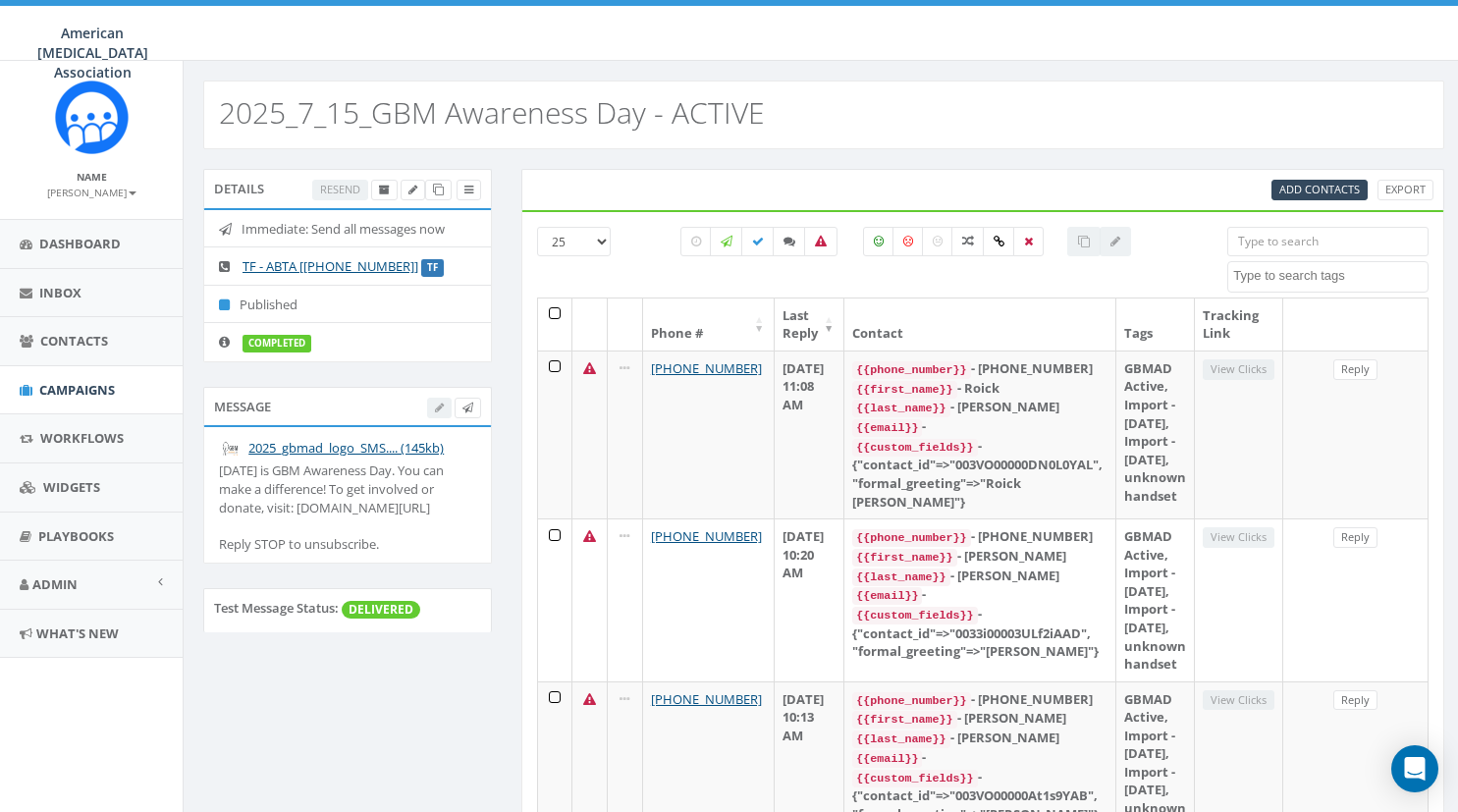 select 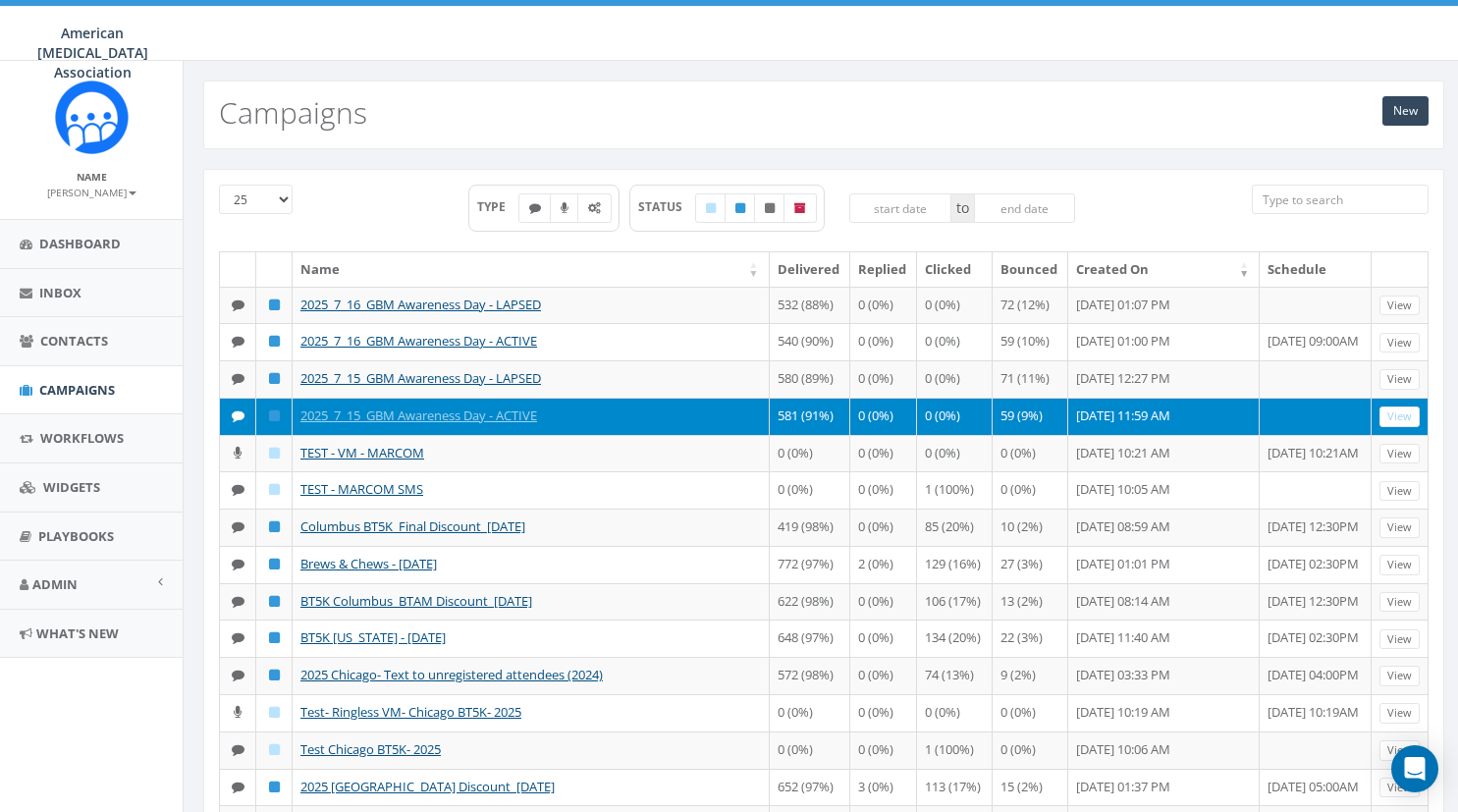 scroll, scrollTop: 0, scrollLeft: 0, axis: both 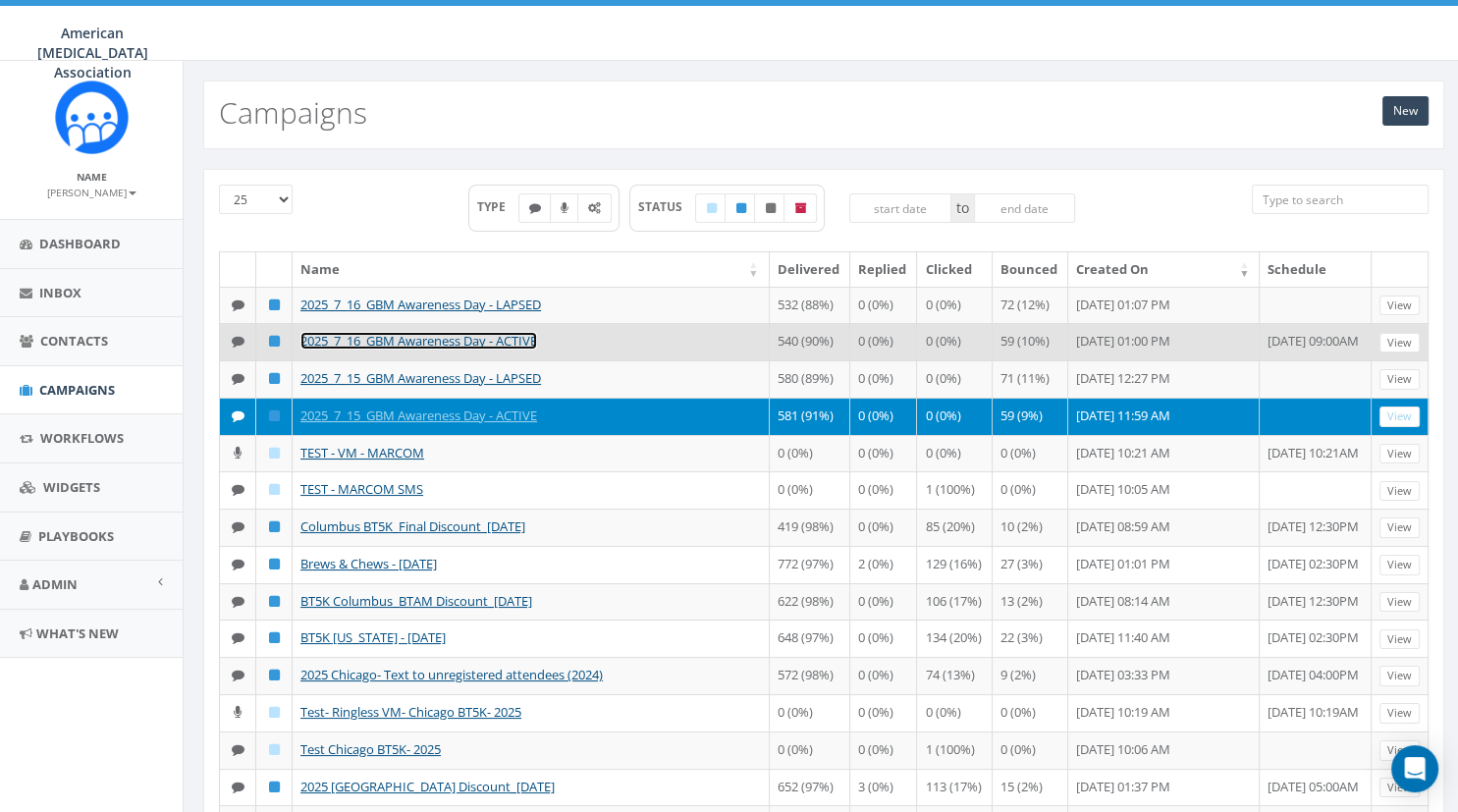 click on "2025_7_16_GBM Awareness Day - ACTIVE" at bounding box center [418, 341] 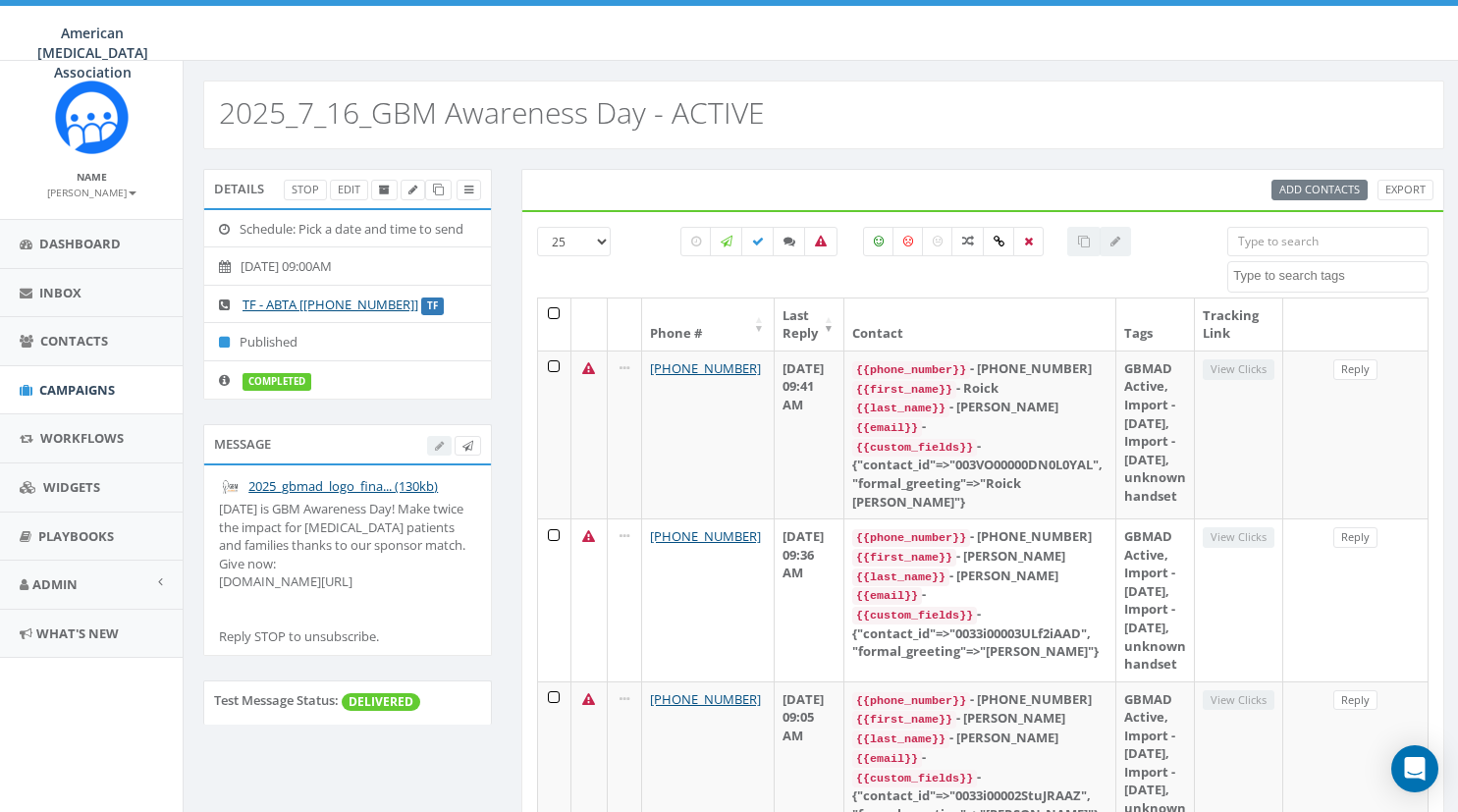 select 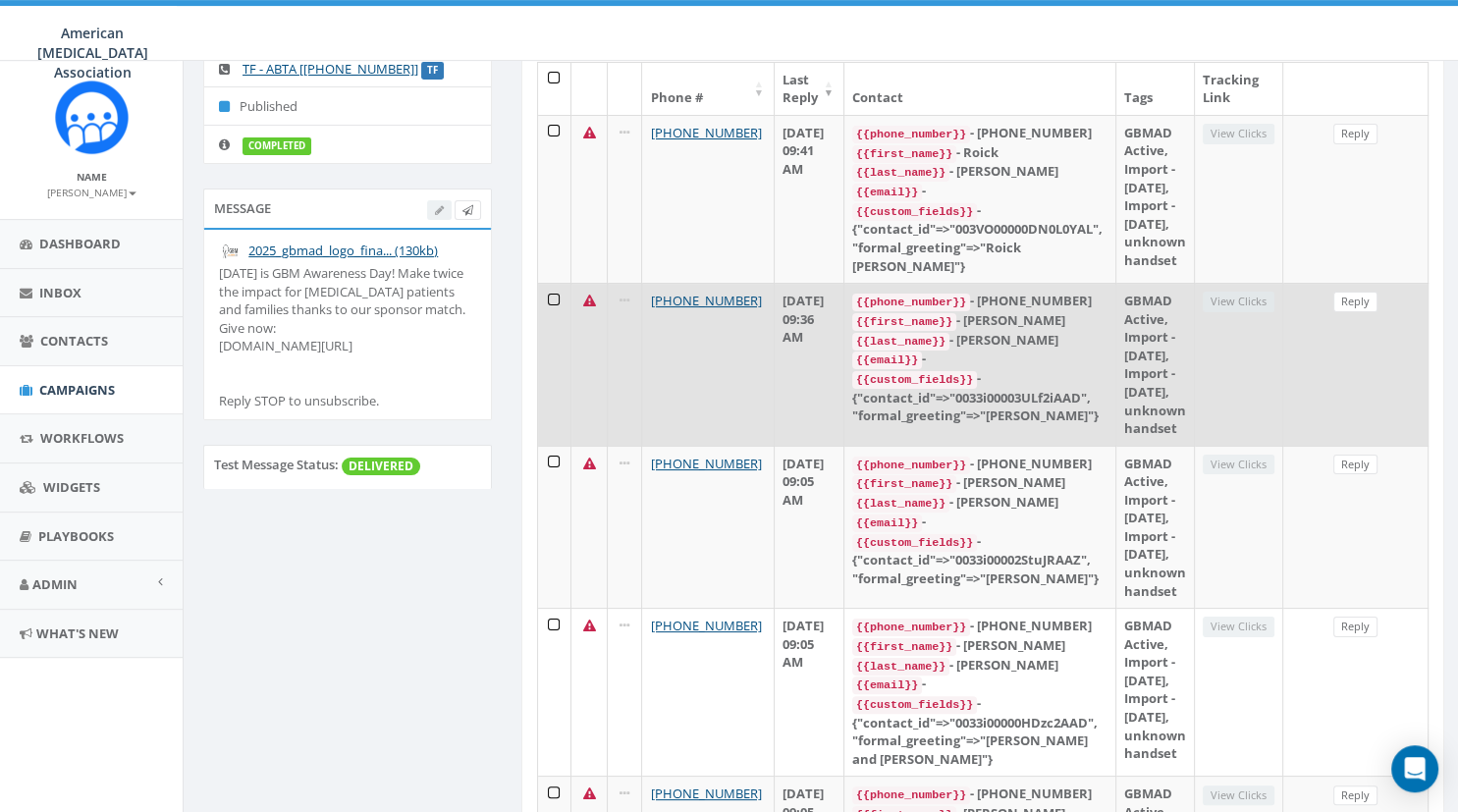 scroll, scrollTop: 0, scrollLeft: 0, axis: both 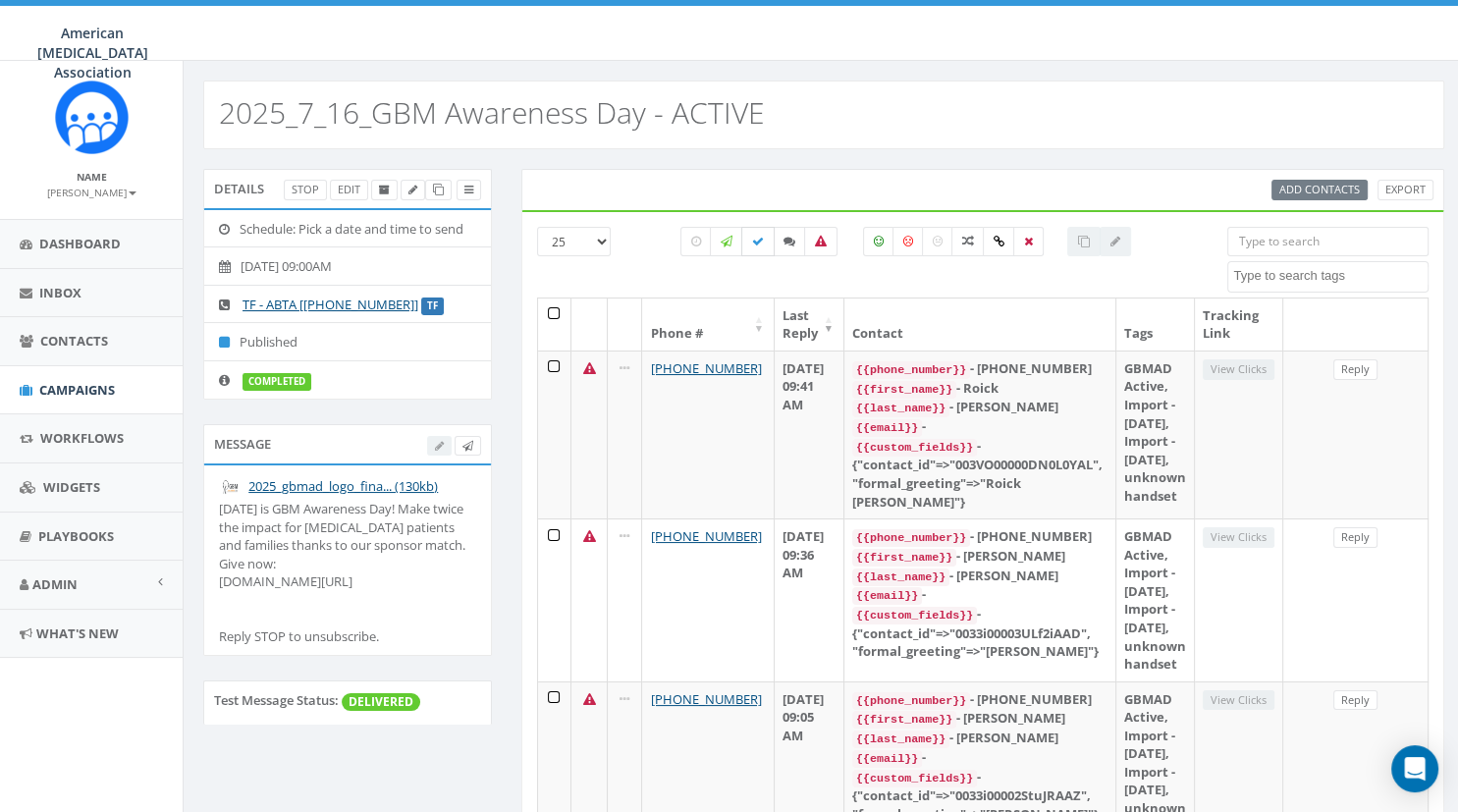 click at bounding box center [758, 242] 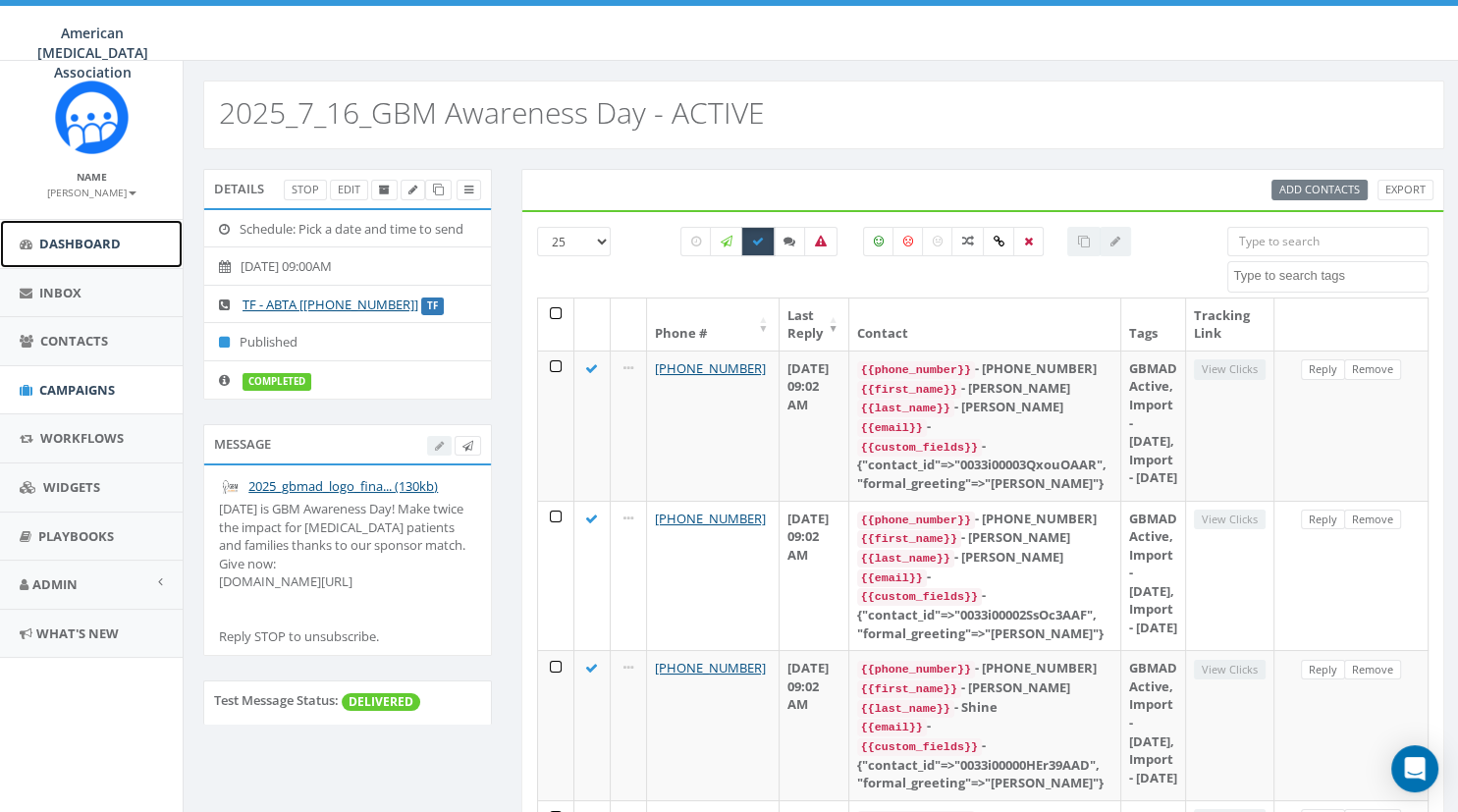 click on "Dashboard" at bounding box center [80, 244] 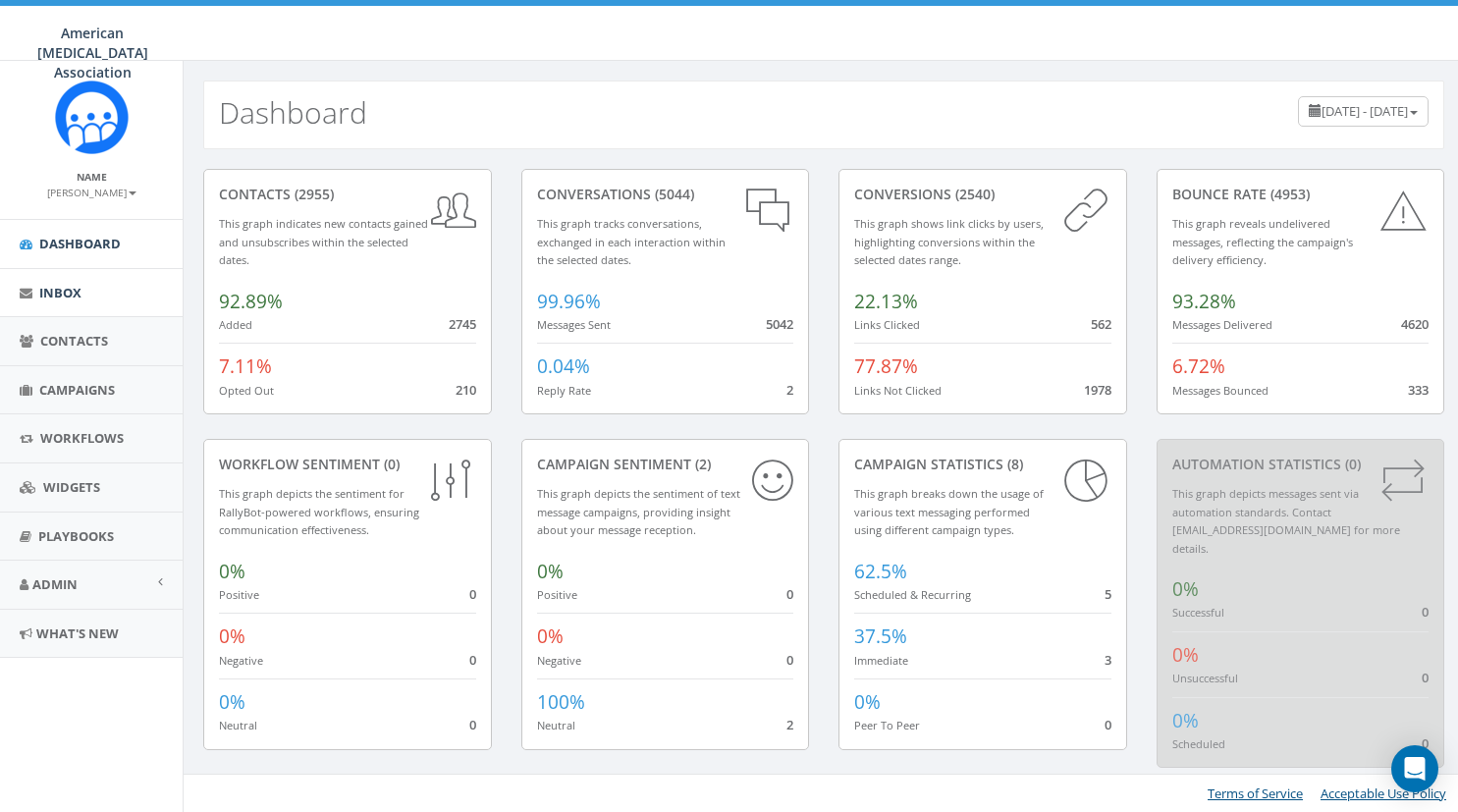 scroll, scrollTop: 0, scrollLeft: 0, axis: both 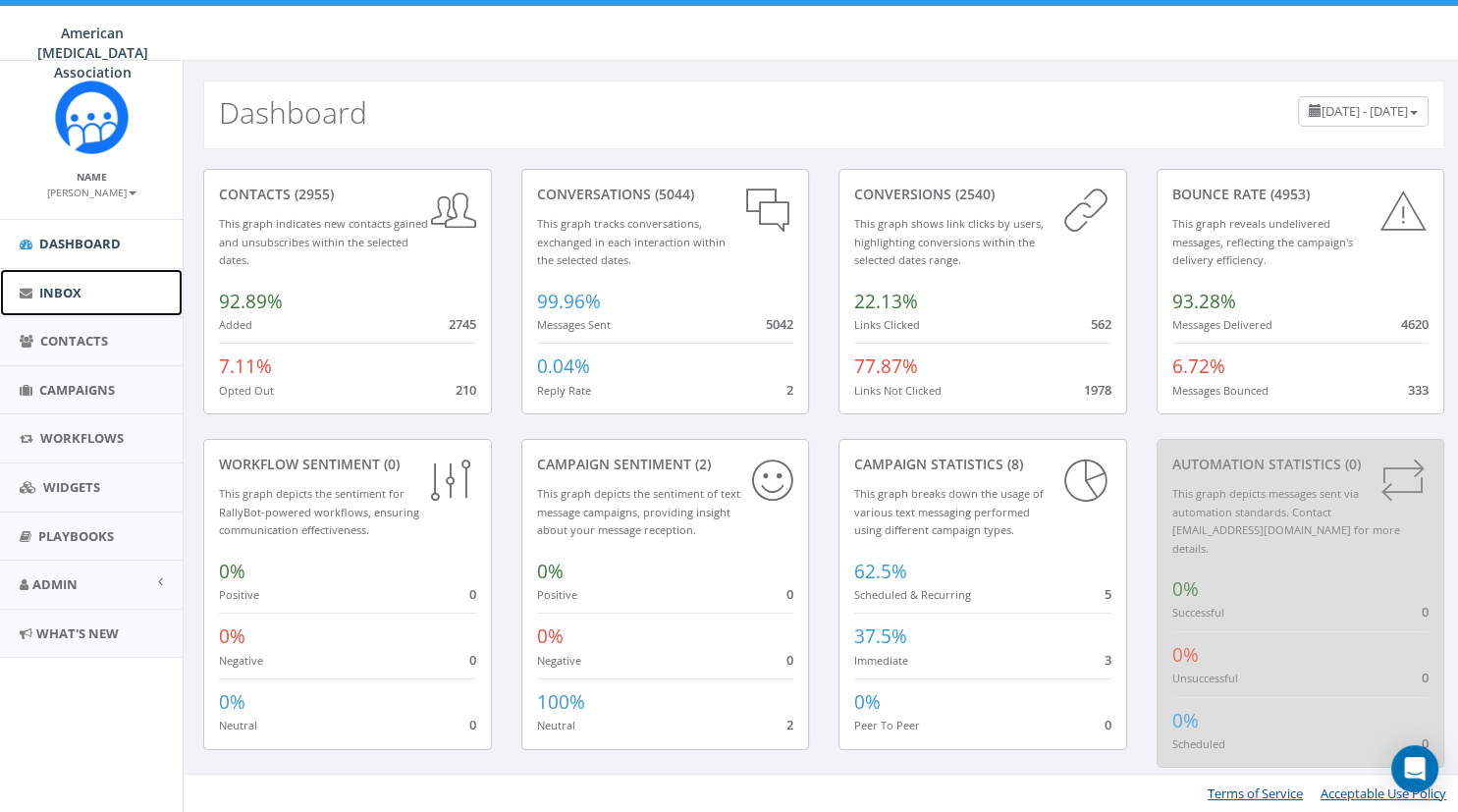 click on "Inbox" at bounding box center [60, 293] 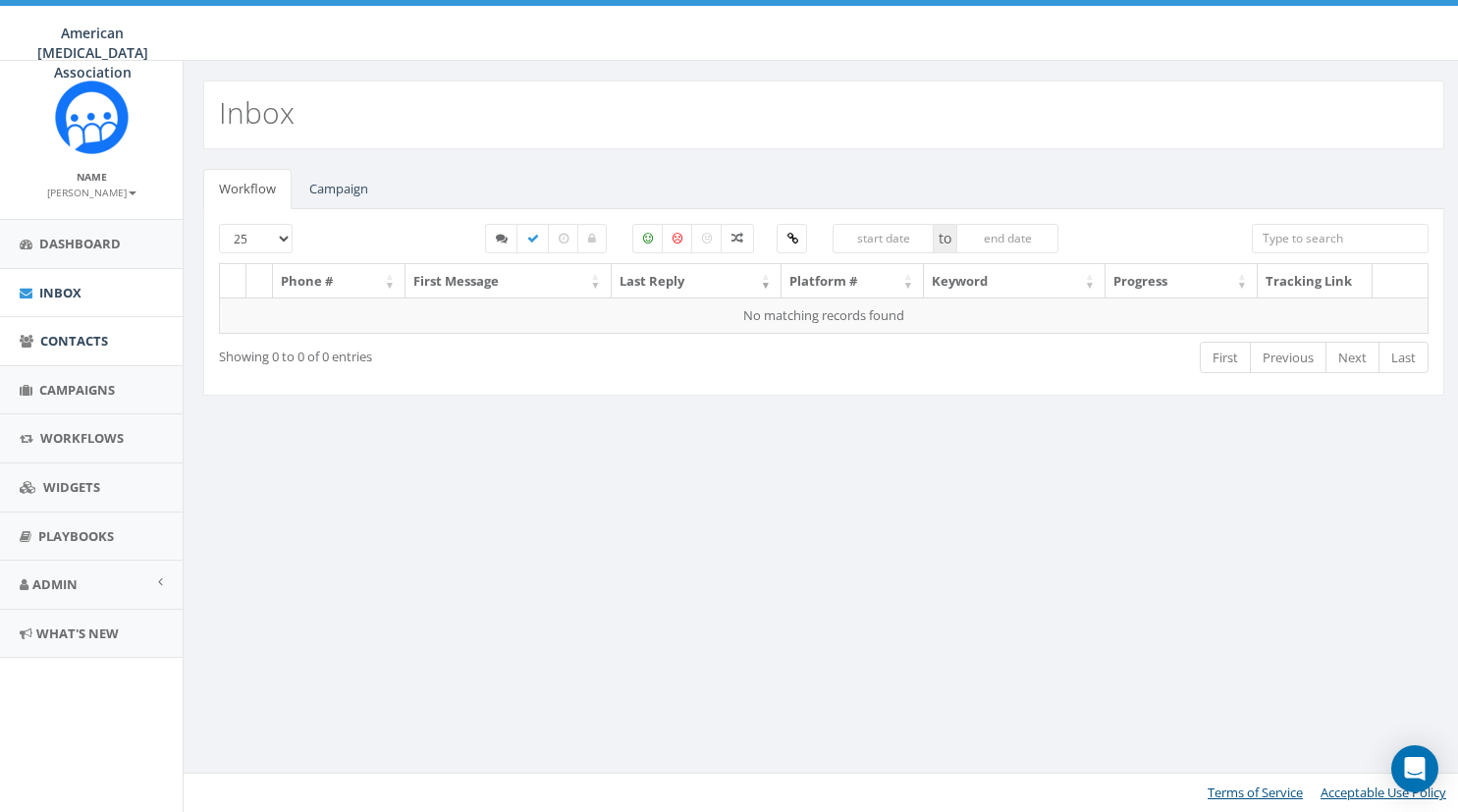 scroll, scrollTop: 0, scrollLeft: 0, axis: both 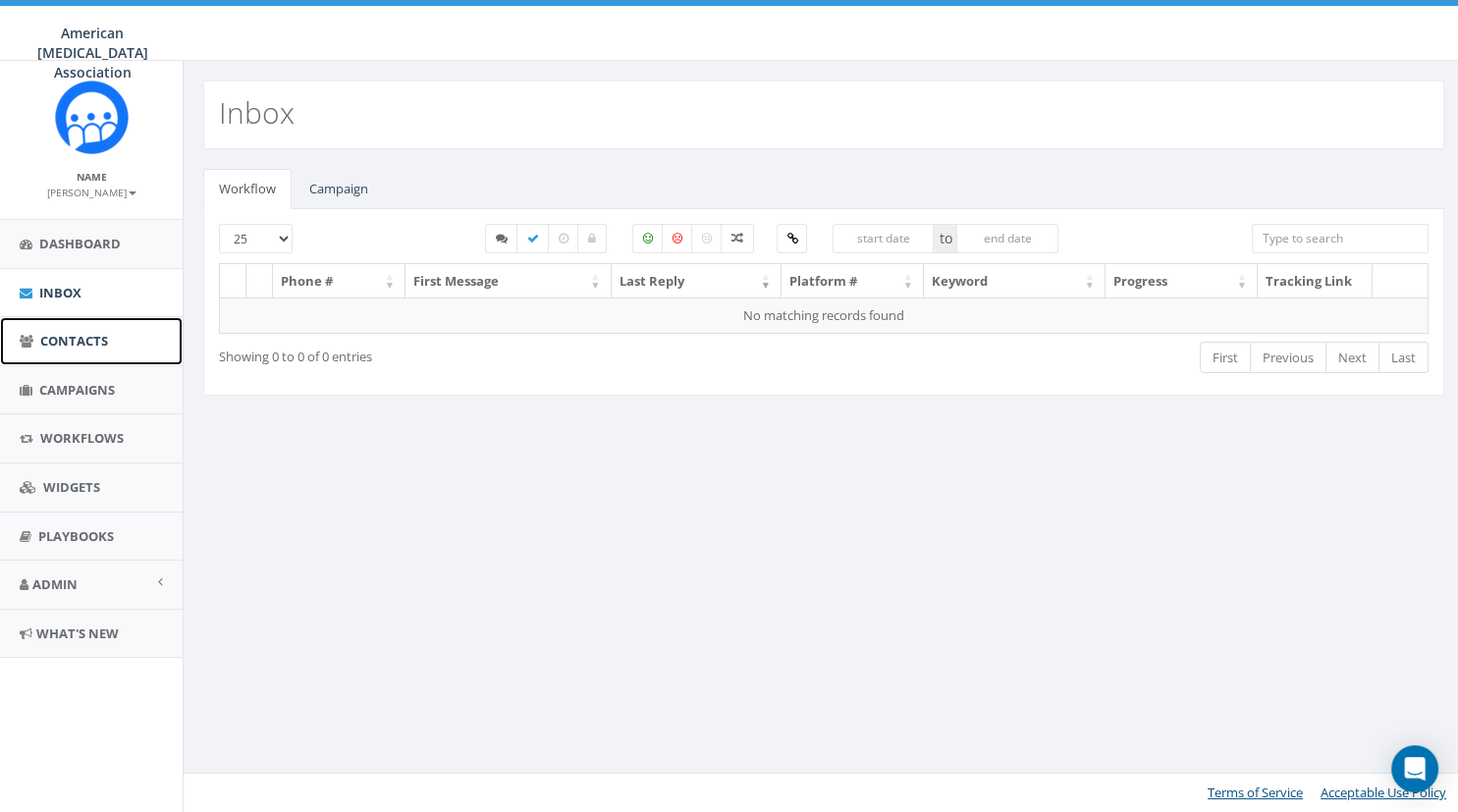 click on "Contacts" at bounding box center [74, 341] 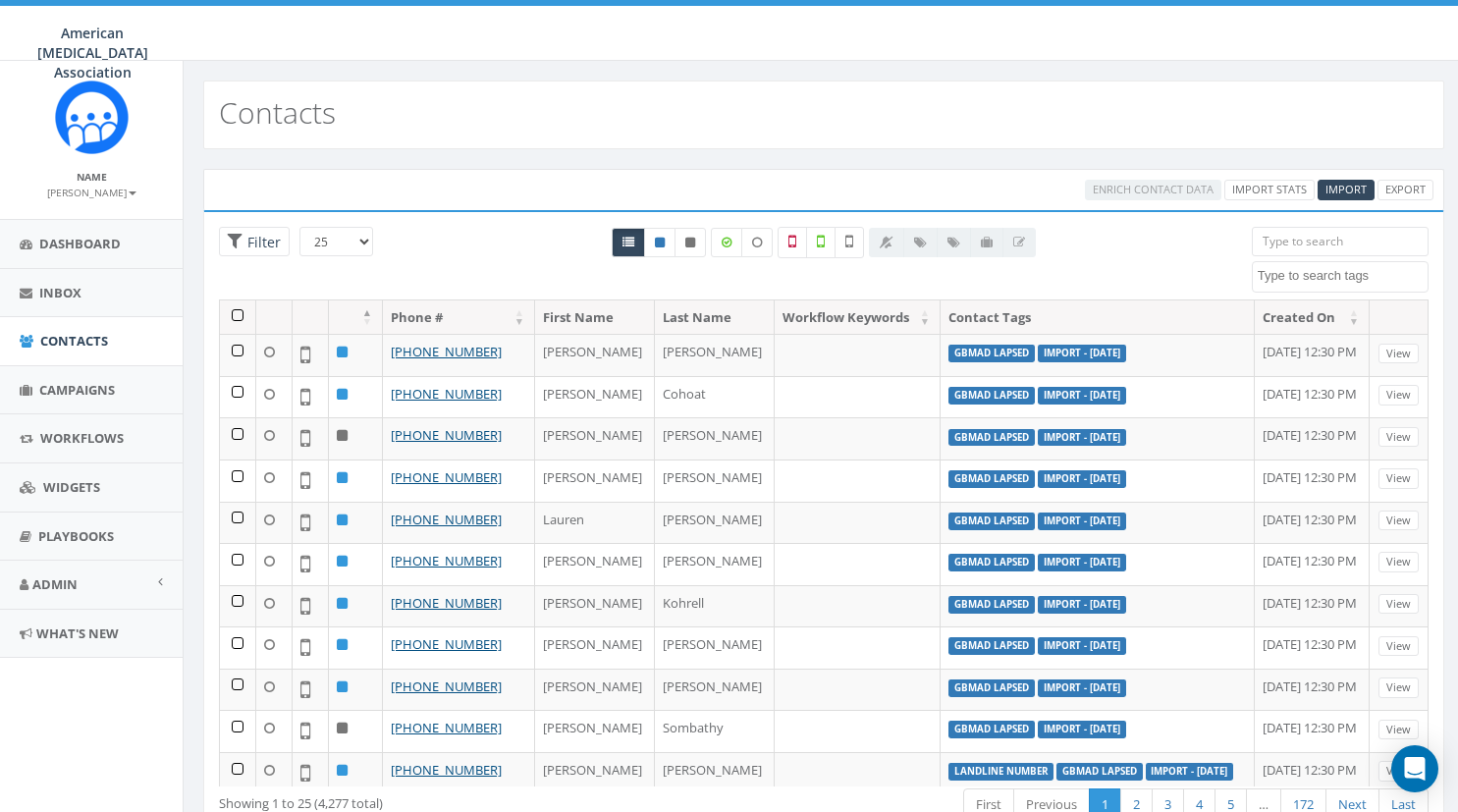 select 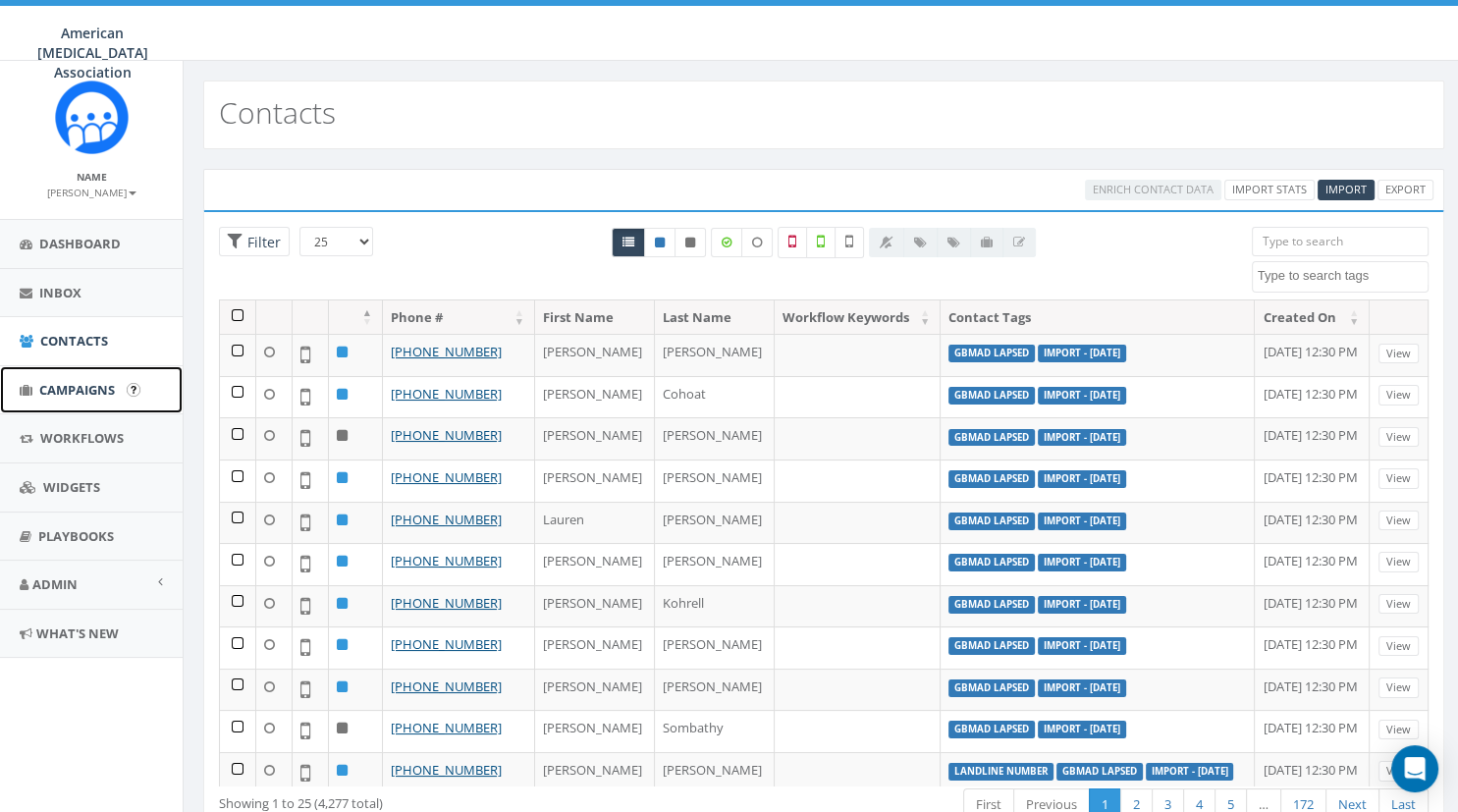 click on "Campaigns" at bounding box center (77, 390) 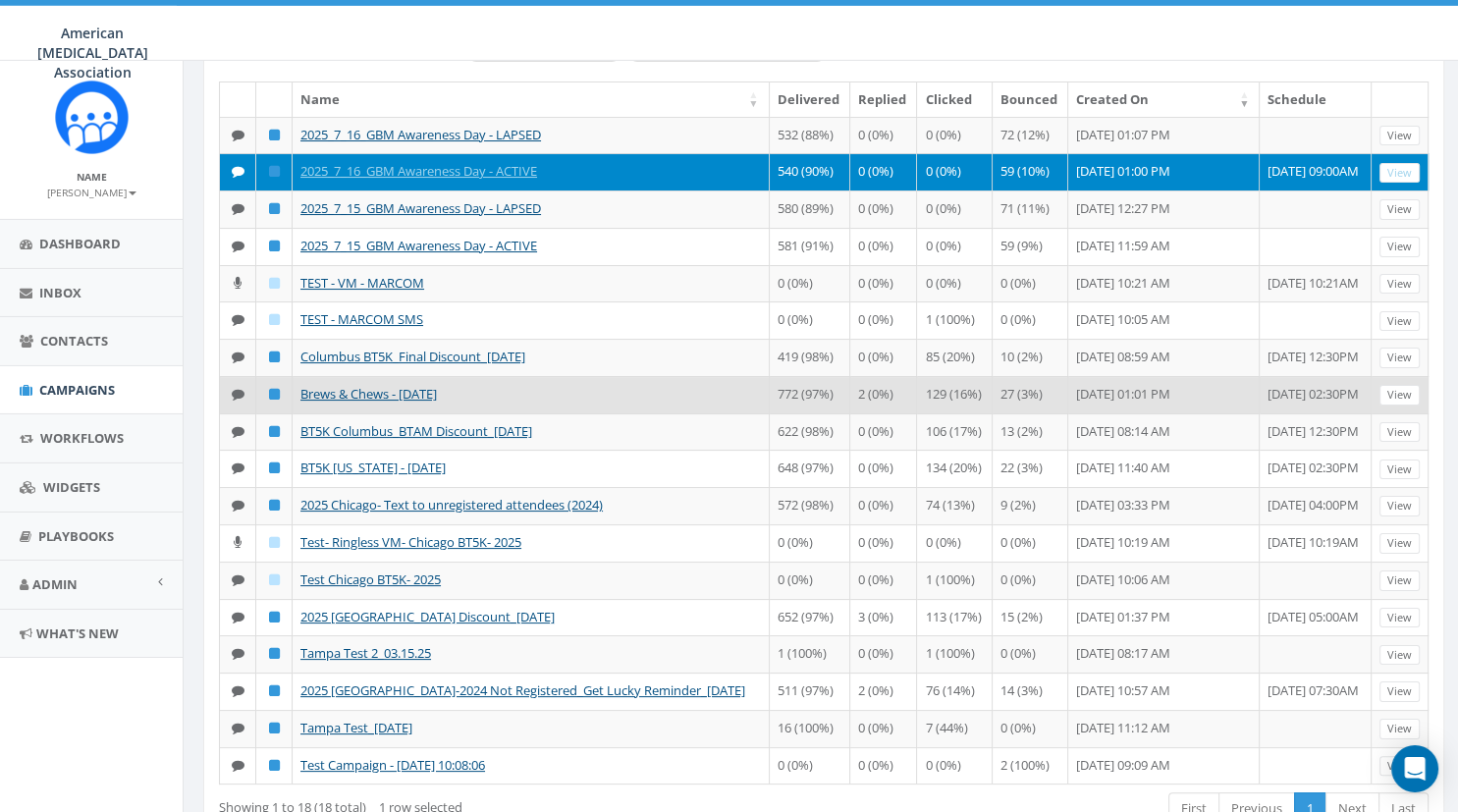 scroll, scrollTop: 169, scrollLeft: 0, axis: vertical 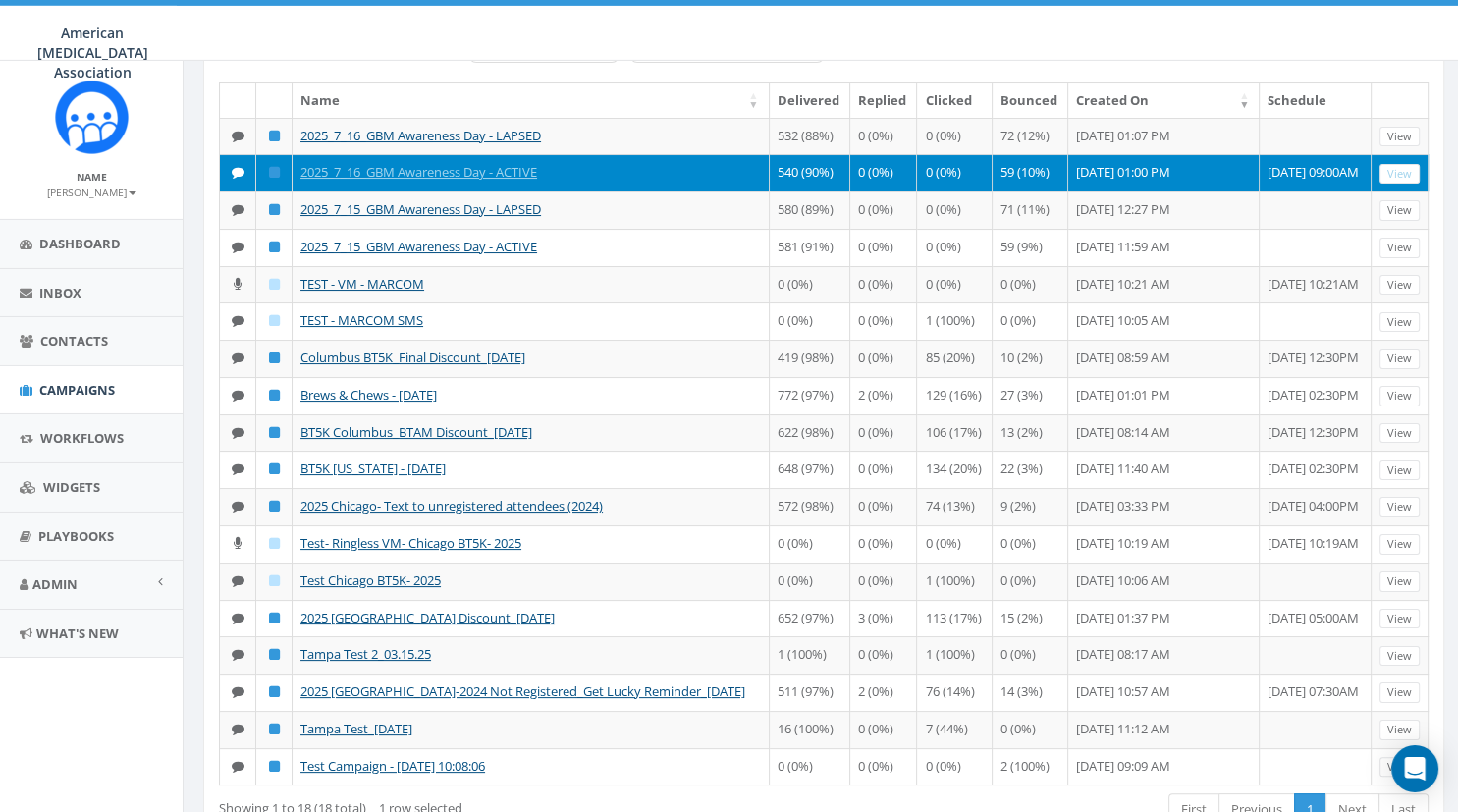 click on "American [MEDICAL_DATA] Association American [MEDICAL_DATA] Association Profile Sign Out   0.00 % of Available Amount Used You have used 0.00 % of your available amount." at bounding box center (729, 30) 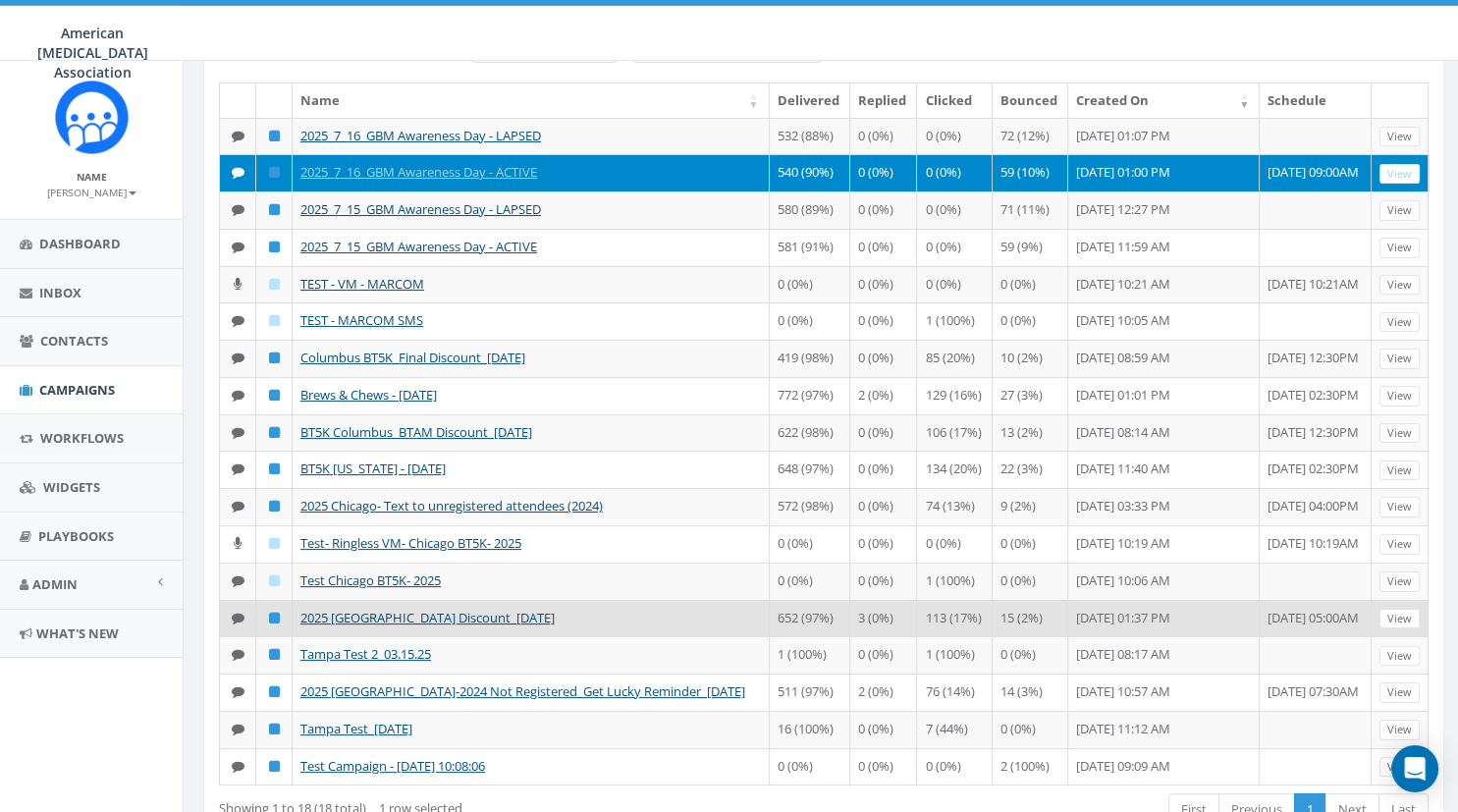 click on "[DATE] 01:37 PM" at bounding box center (1163, 619) 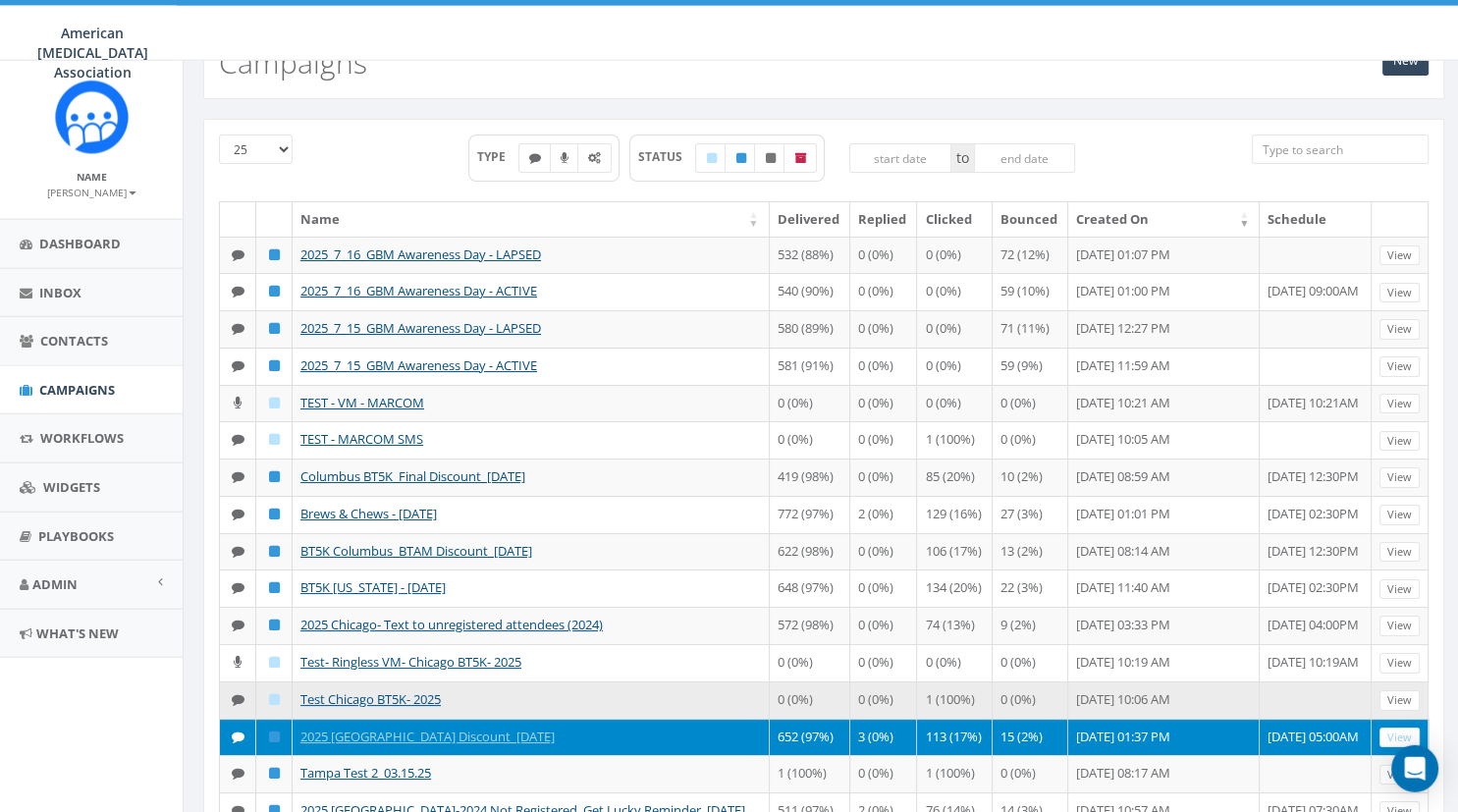 scroll, scrollTop: 49, scrollLeft: 0, axis: vertical 